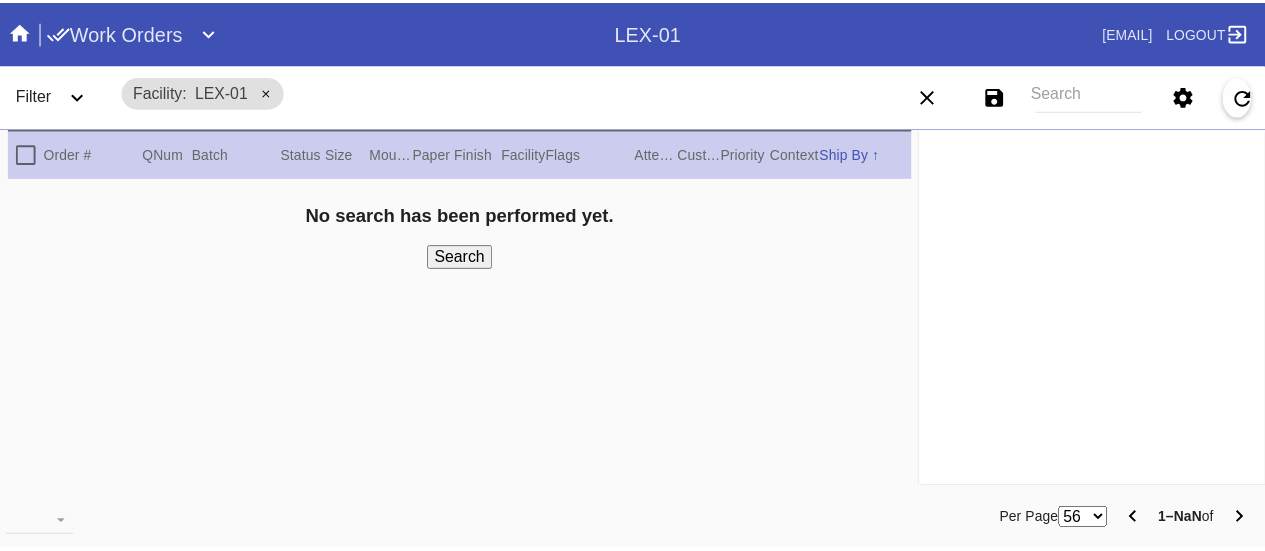 scroll, scrollTop: 0, scrollLeft: 0, axis: both 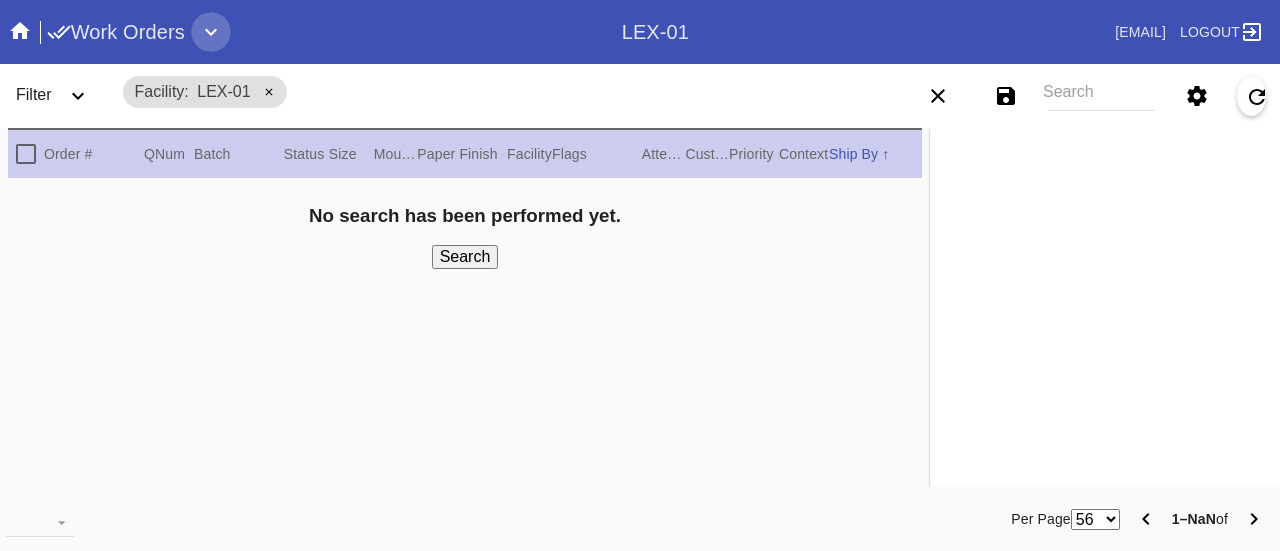 click 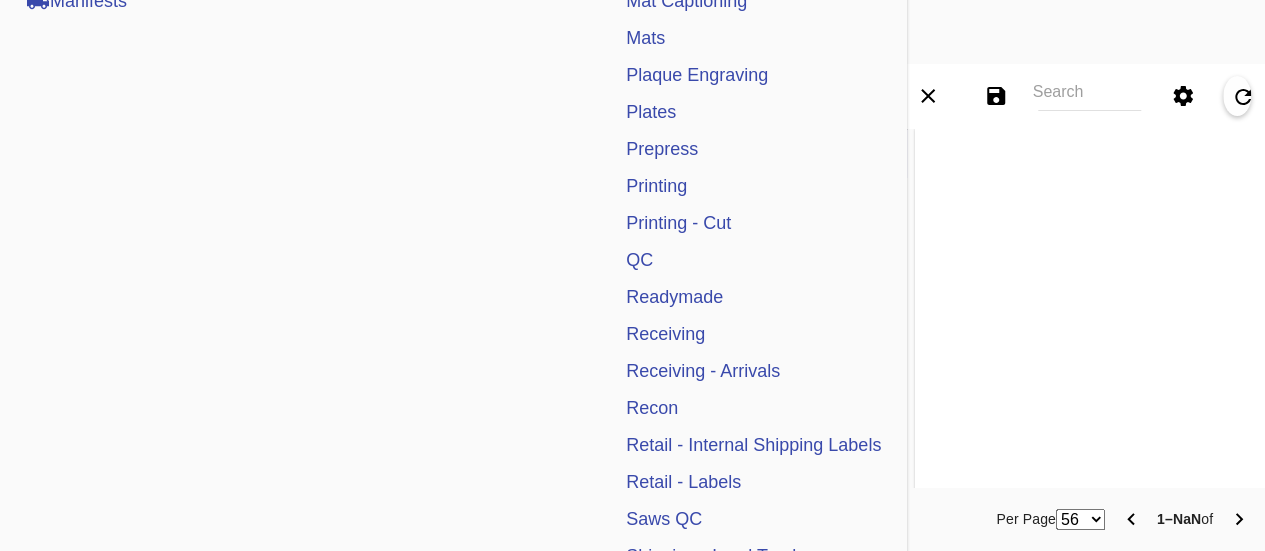 scroll, scrollTop: 746, scrollLeft: 0, axis: vertical 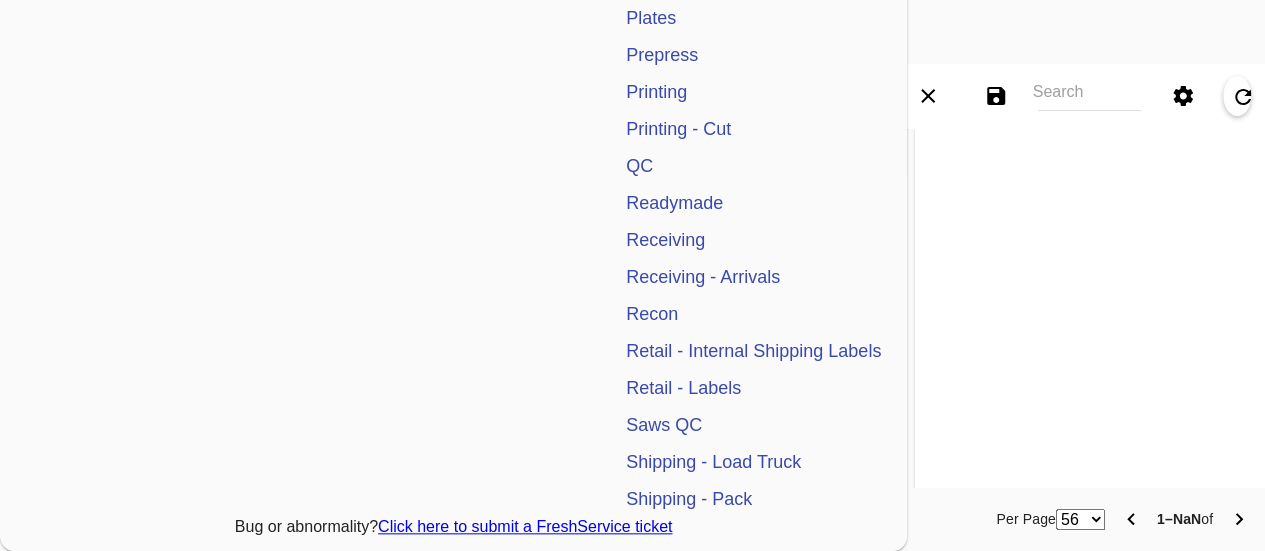 click on "Receiving" at bounding box center [665, 240] 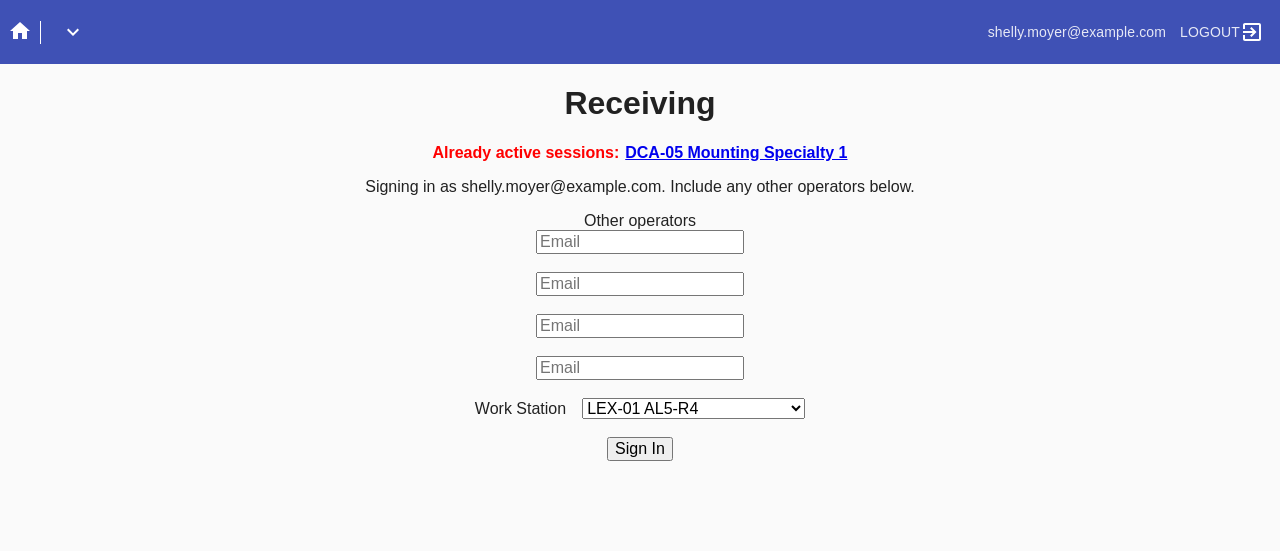 scroll, scrollTop: 0, scrollLeft: 0, axis: both 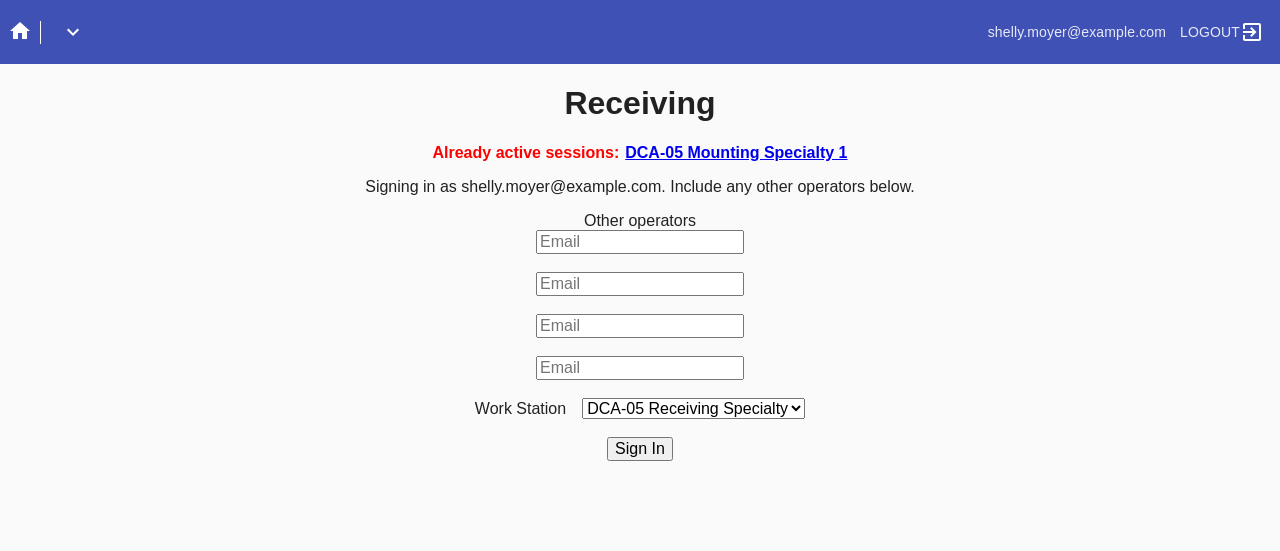 click on "LEX-01 AL5-R4
LEX-01 AL1-R1
LEX-01 AL5-R2
DCA-05 Receiving O
LEX-01 AL5-R5
LAS-01 Art Cell 4 - R1
LEX-01 AL1-R2
LEX-01 AL1-R3
LEX-01 AL5-R3
LEX-01 AL5-R6
LEX-01 AL1-R4
LEX-01 AC1-R1
LAS-01 Art Cell 1 - R1
LEX-01 AL4-R1
LEX-01 AC2-R1
DCA-05 Receiving Specialty
LEX-01 AL4-R2
LEX-01 AC3-R1
LAS-01 Art Cell 5 - R1
LEX-01 AC4-R1
LAS-01 Art Cell 2 - R1
LAS-01 Art Cell 6 - R1
LAS-01 Art Cell 8 - R1
LEX-01 AL2-R1
LAS-01 Art Cell 3 - R1
DCA-05 Receiving A
DCA-05 Receiving B
DCA-05 Receiving C
DCA-05 Receiving D
LEX-01 AL2-R2
DCA-05 Receiving E
DCA-05 Receiving F
DCA-05 Receiving G
DCA-05 Receiving H
LAS-01 Art Cell 7 - R1
LEX-01 AL3-R1
LEX-01 AL3-R2
LEX-01 AL3-R3
LEX-01 AL3-R4
LEX-01 AL5-R1" at bounding box center (693, 408) 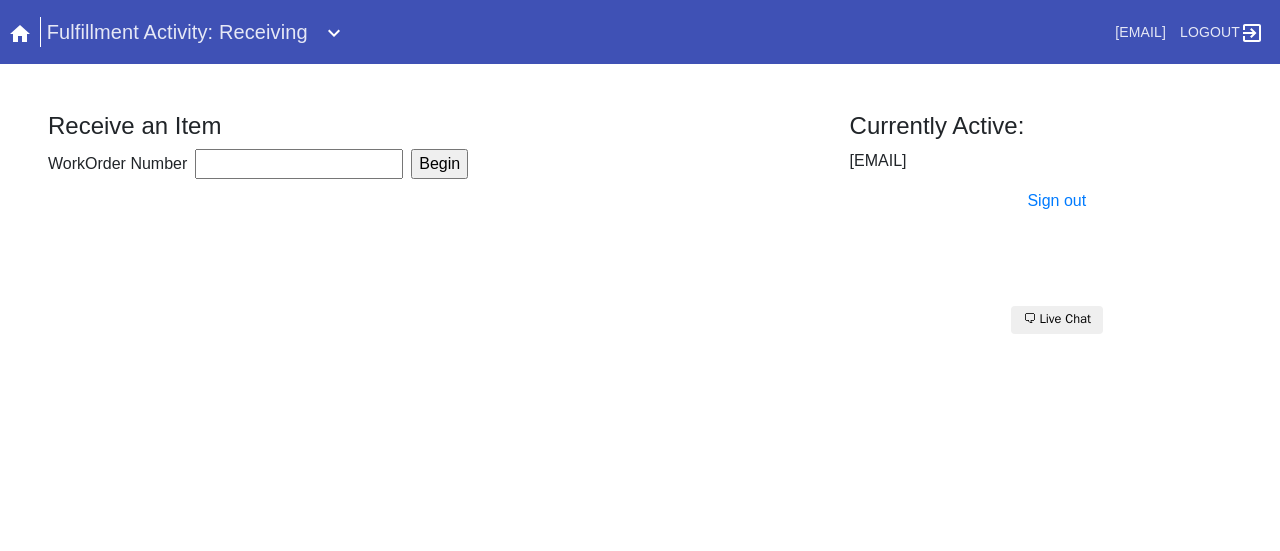 scroll, scrollTop: 0, scrollLeft: 0, axis: both 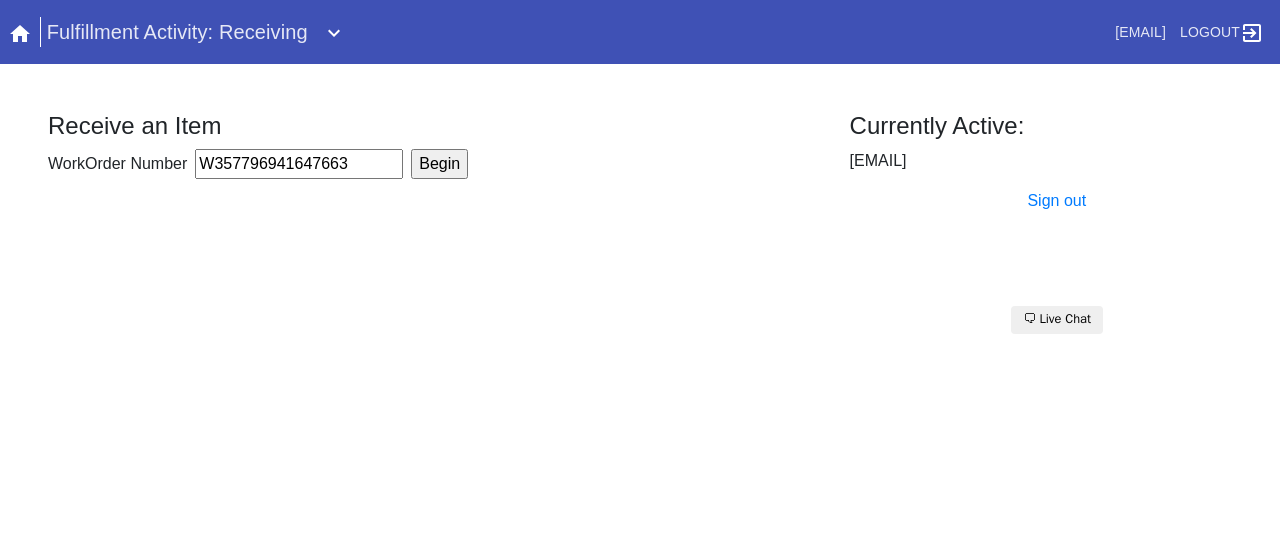 type on "W357796941647663" 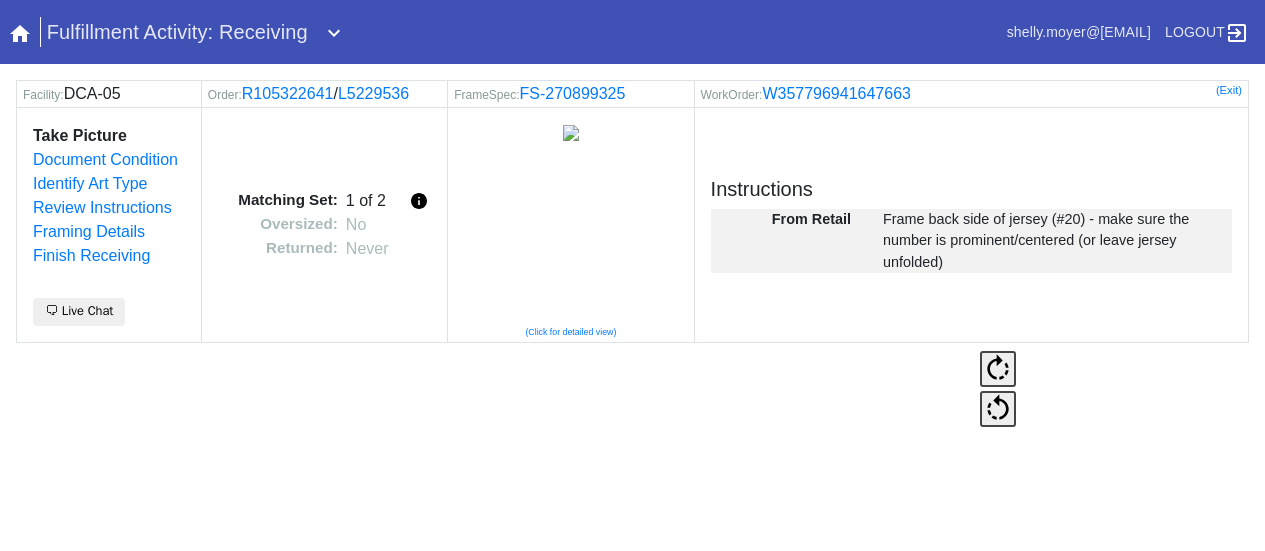 scroll, scrollTop: 0, scrollLeft: 0, axis: both 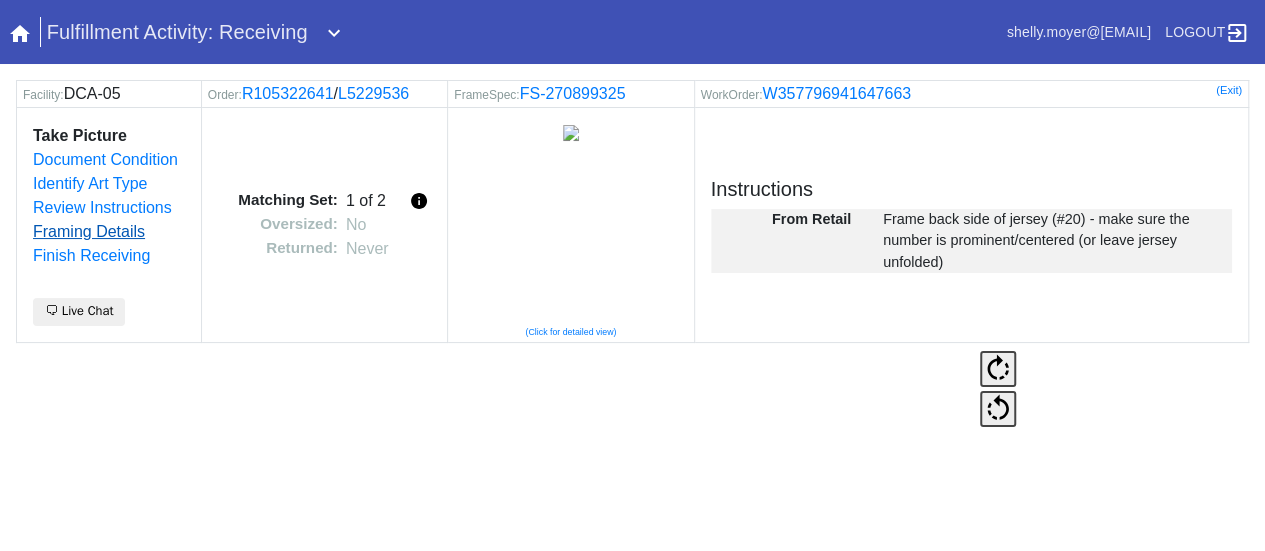 click on "Framing Details" at bounding box center [89, 231] 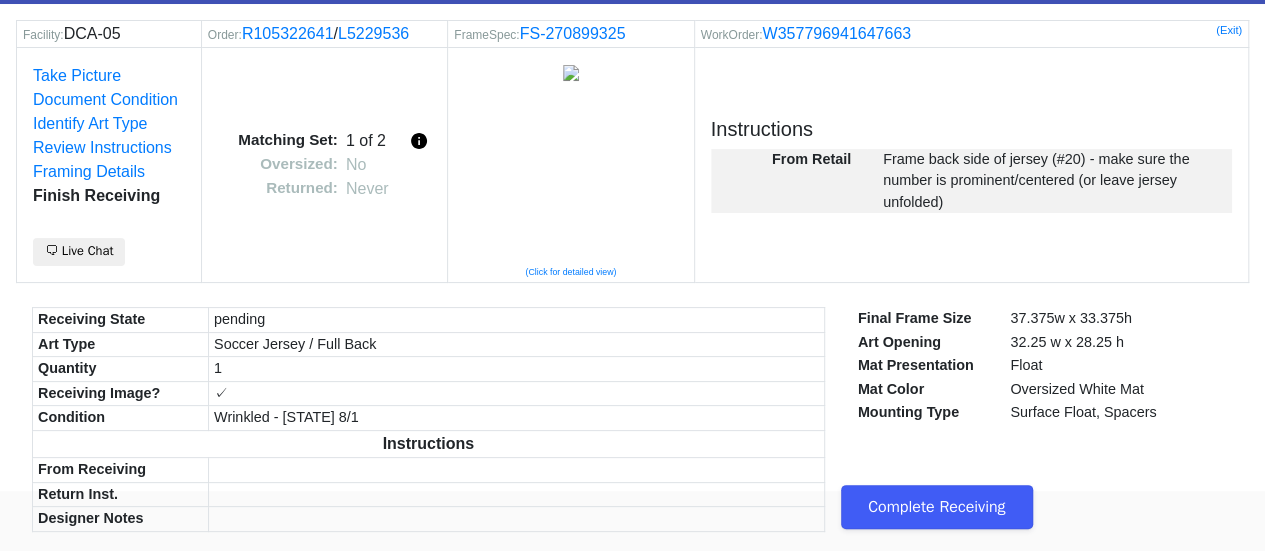 scroll, scrollTop: 84, scrollLeft: 0, axis: vertical 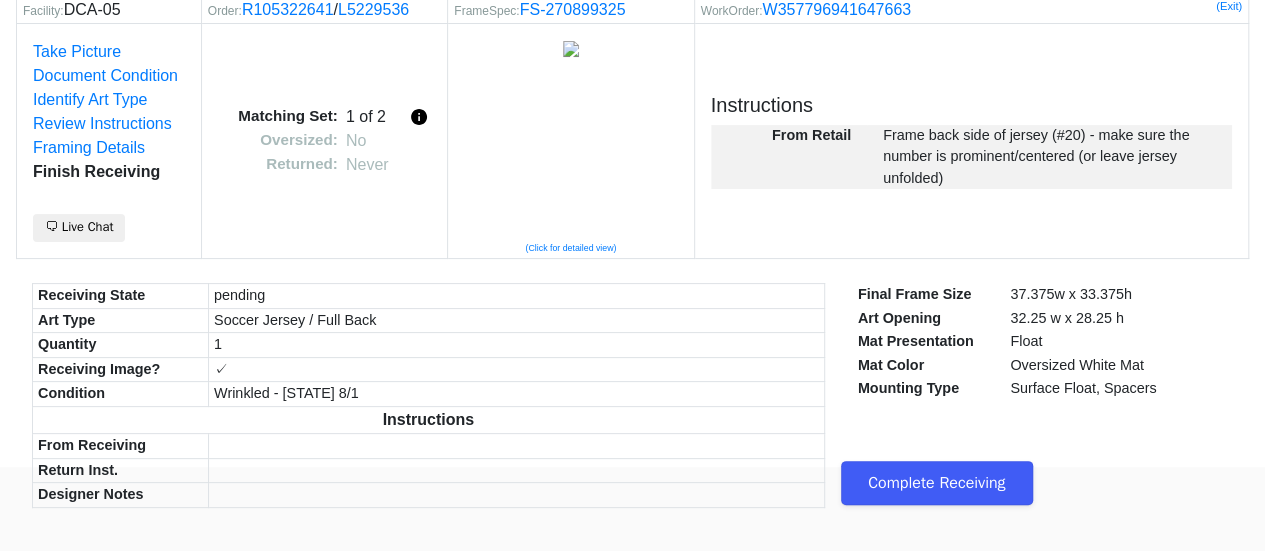 click on "Complete Receiving" at bounding box center (937, 483) 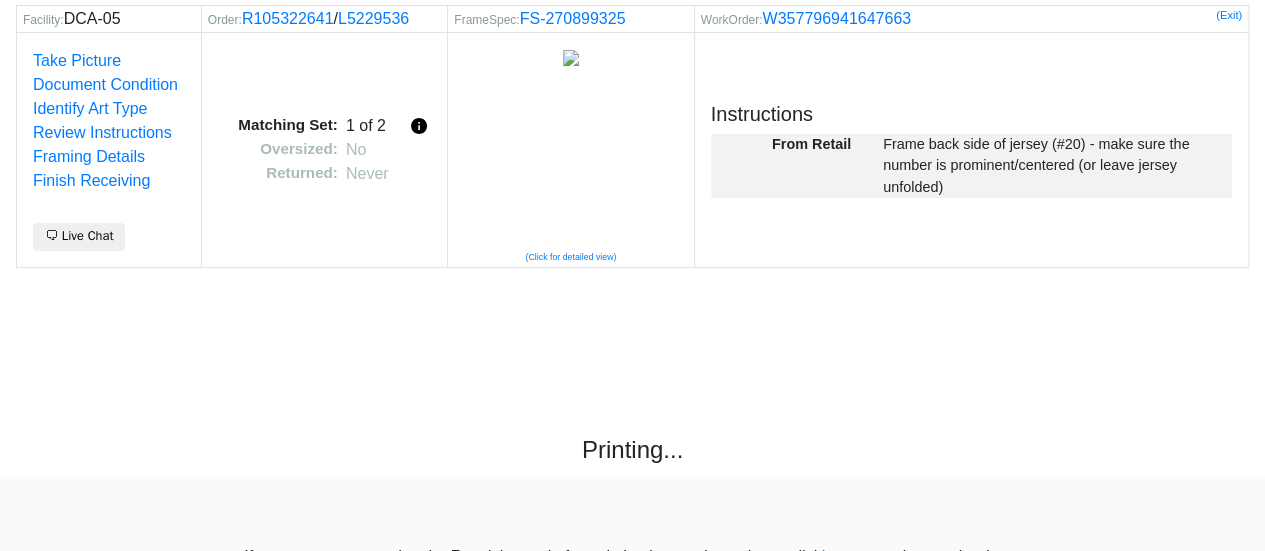 scroll, scrollTop: 107, scrollLeft: 0, axis: vertical 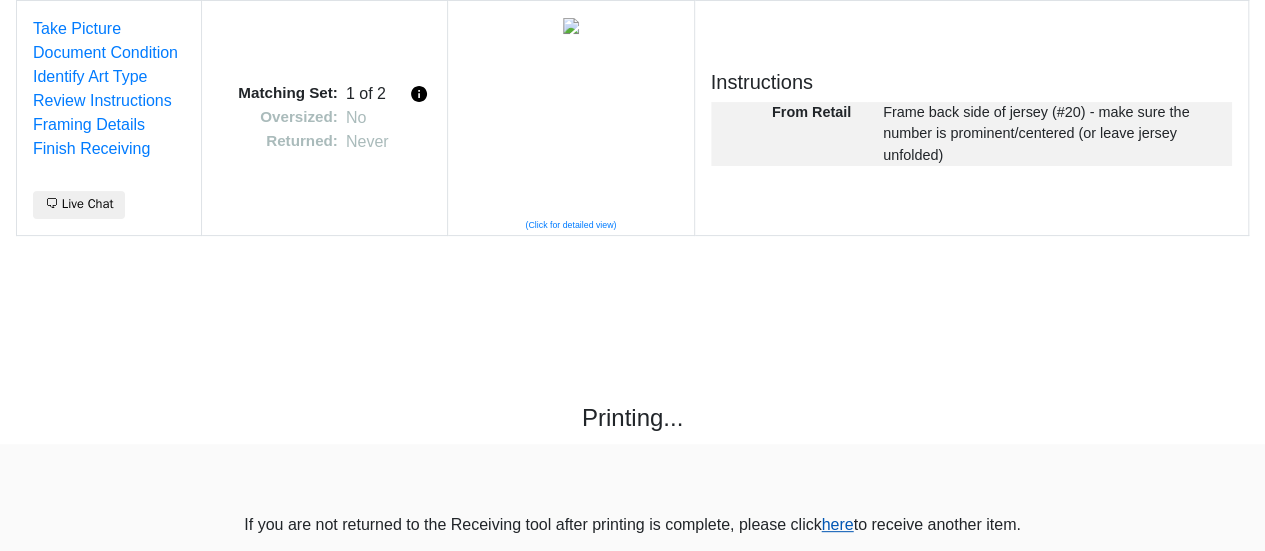 click on "here" at bounding box center [837, 524] 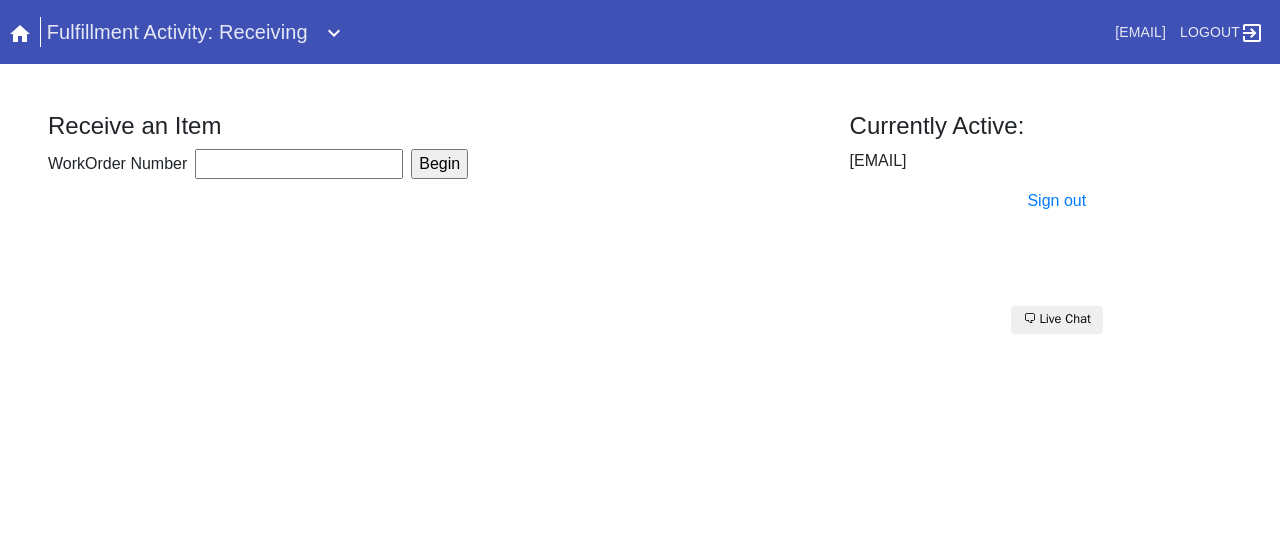 scroll, scrollTop: 0, scrollLeft: 0, axis: both 